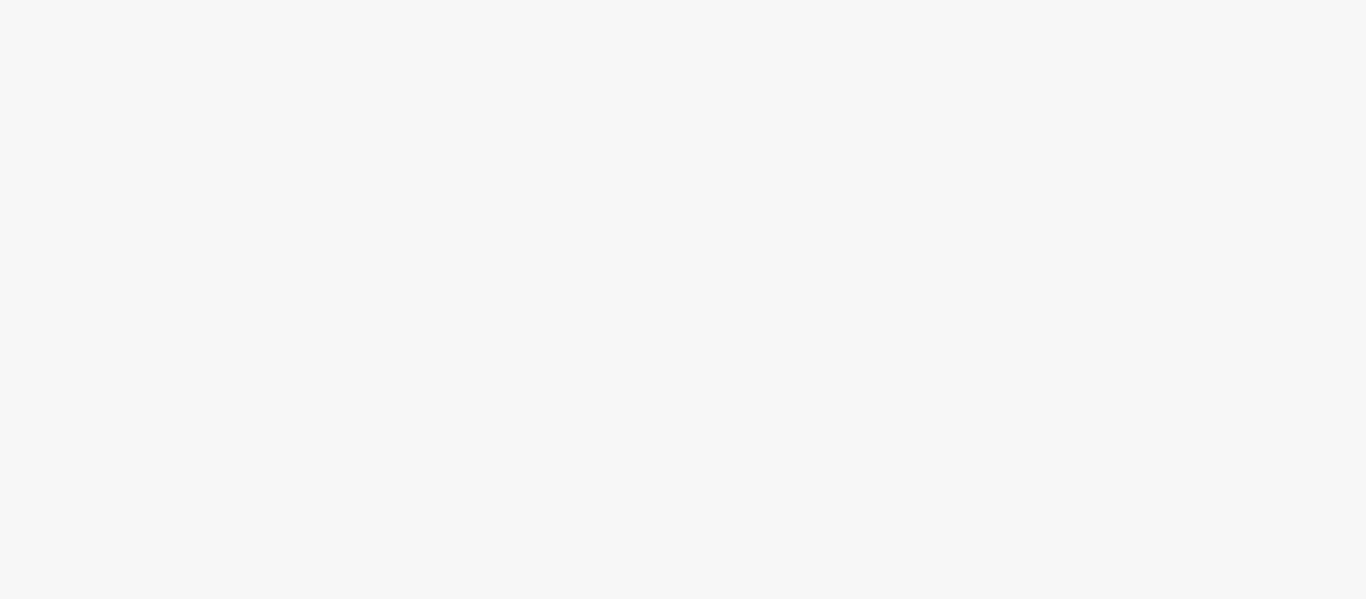 scroll, scrollTop: 0, scrollLeft: 0, axis: both 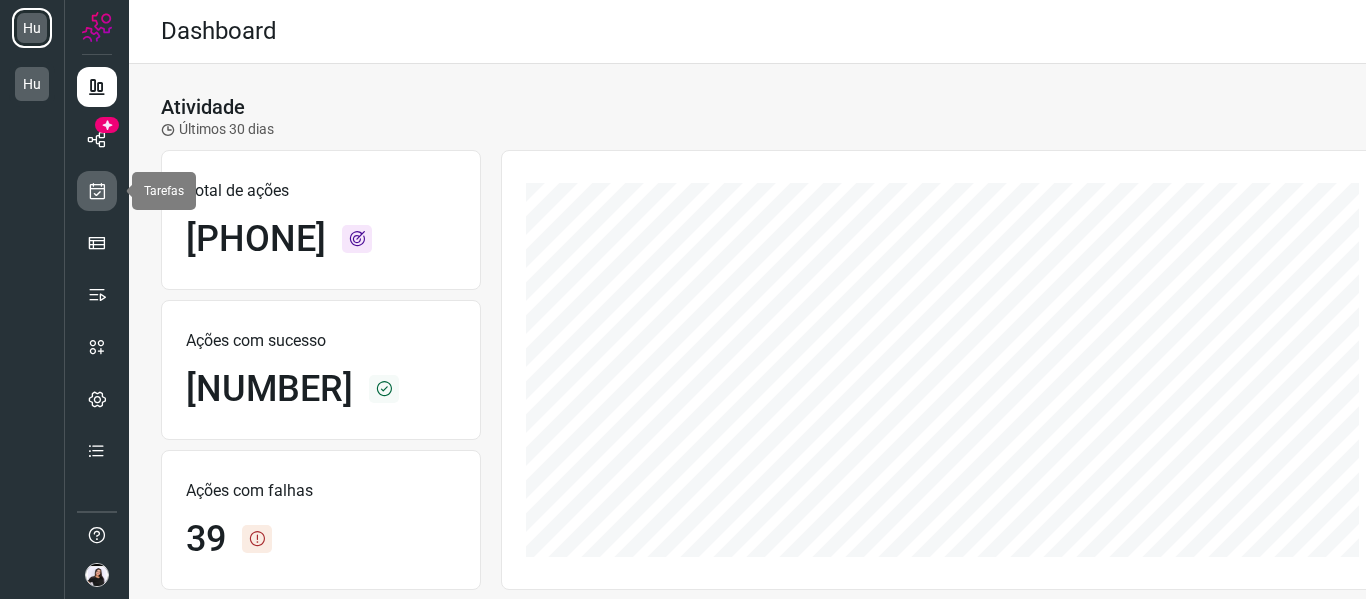 click at bounding box center (97, 191) 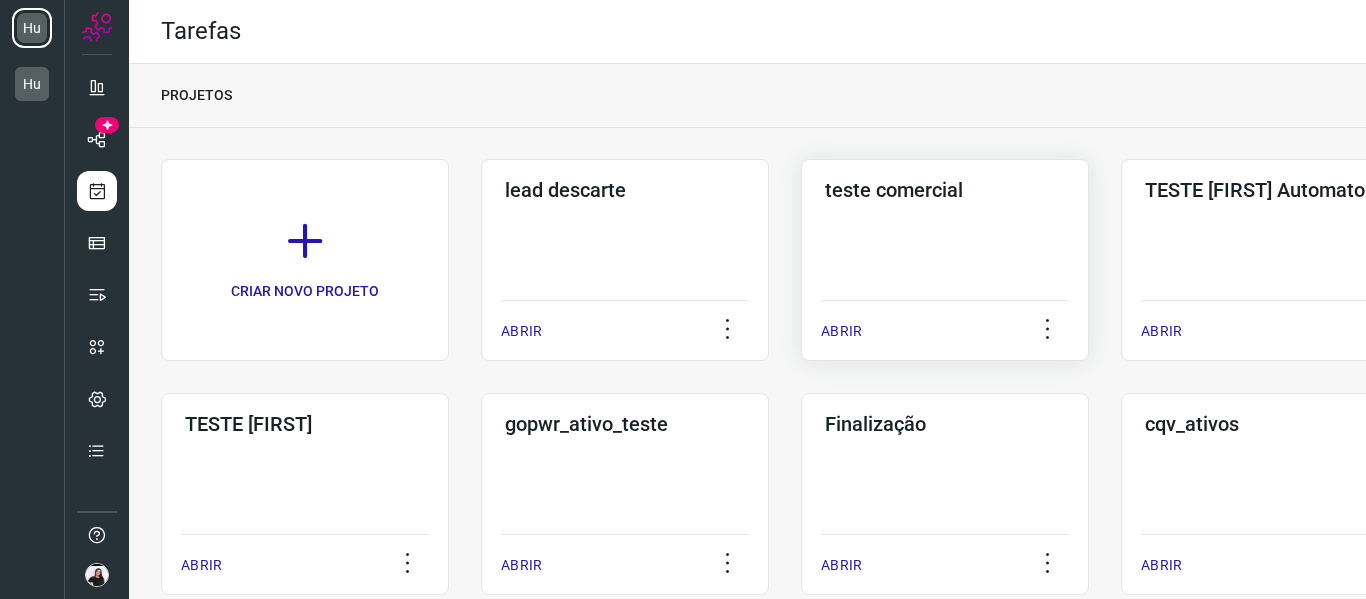 click on "teste comercial  ABRIR" 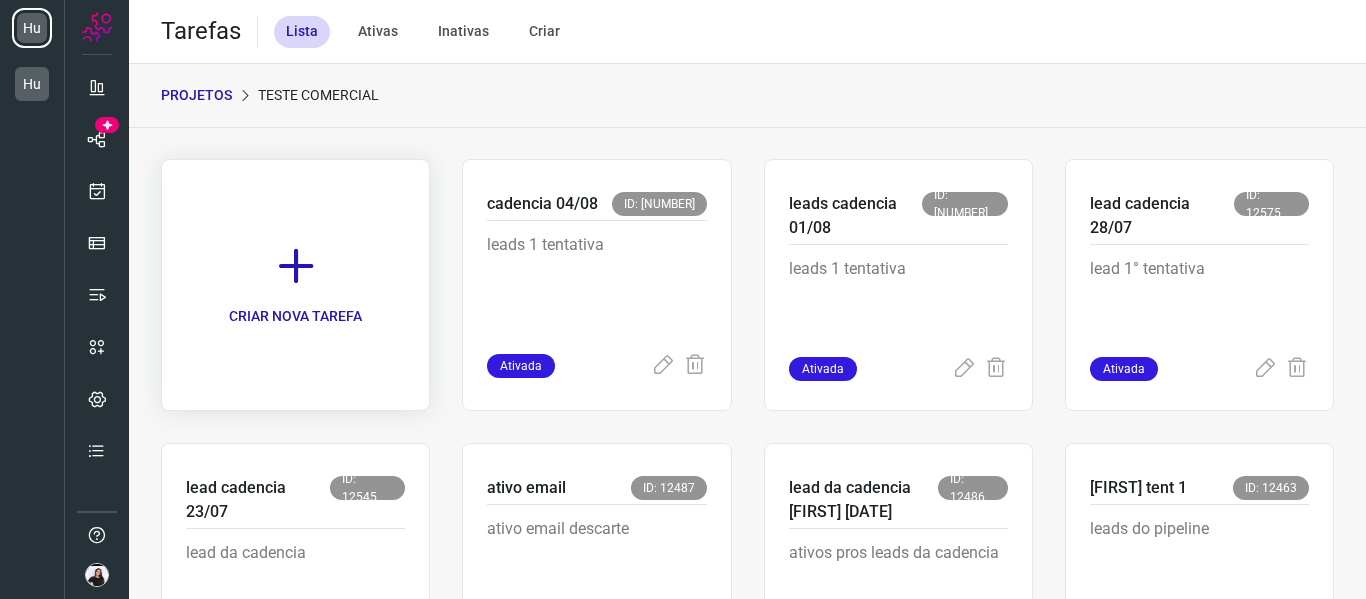 click on "CRIAR NOVA TAREFA" at bounding box center (295, 285) 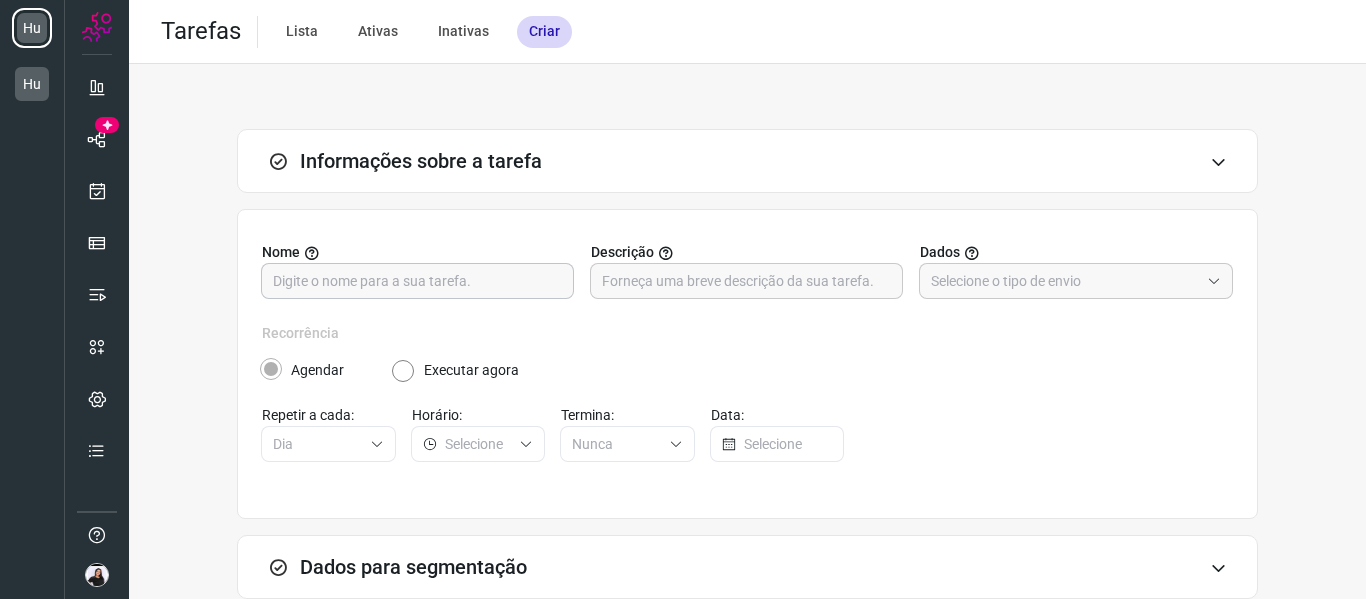 click at bounding box center [417, 281] 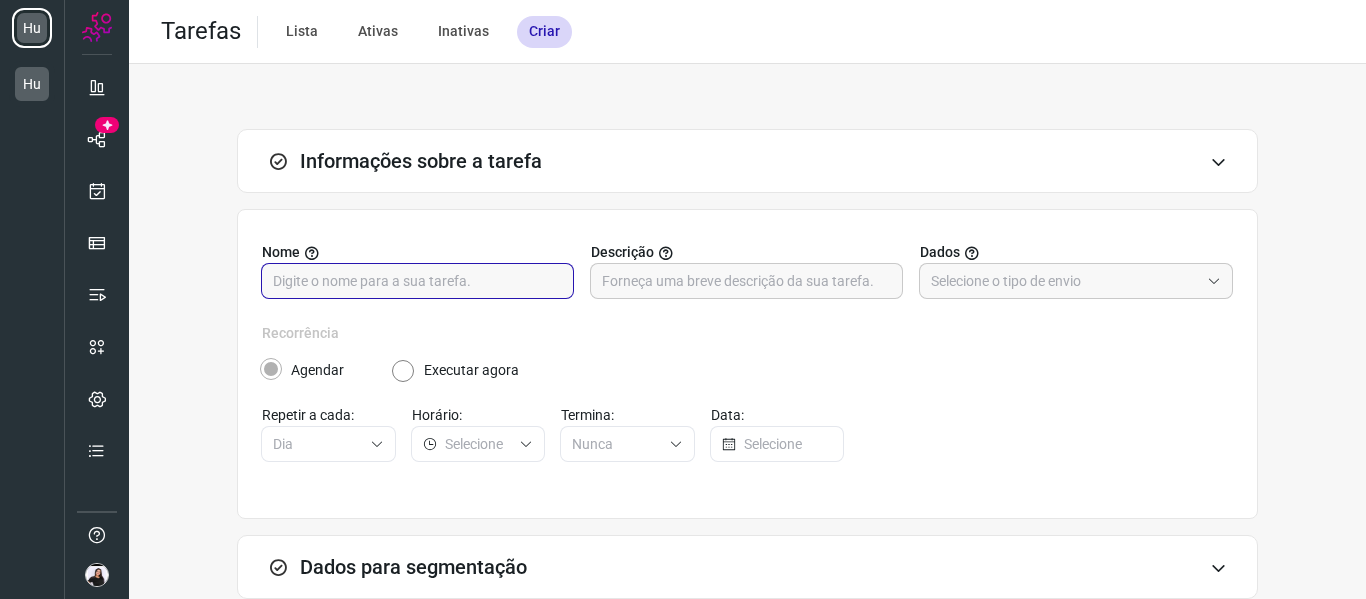 click at bounding box center [417, 281] 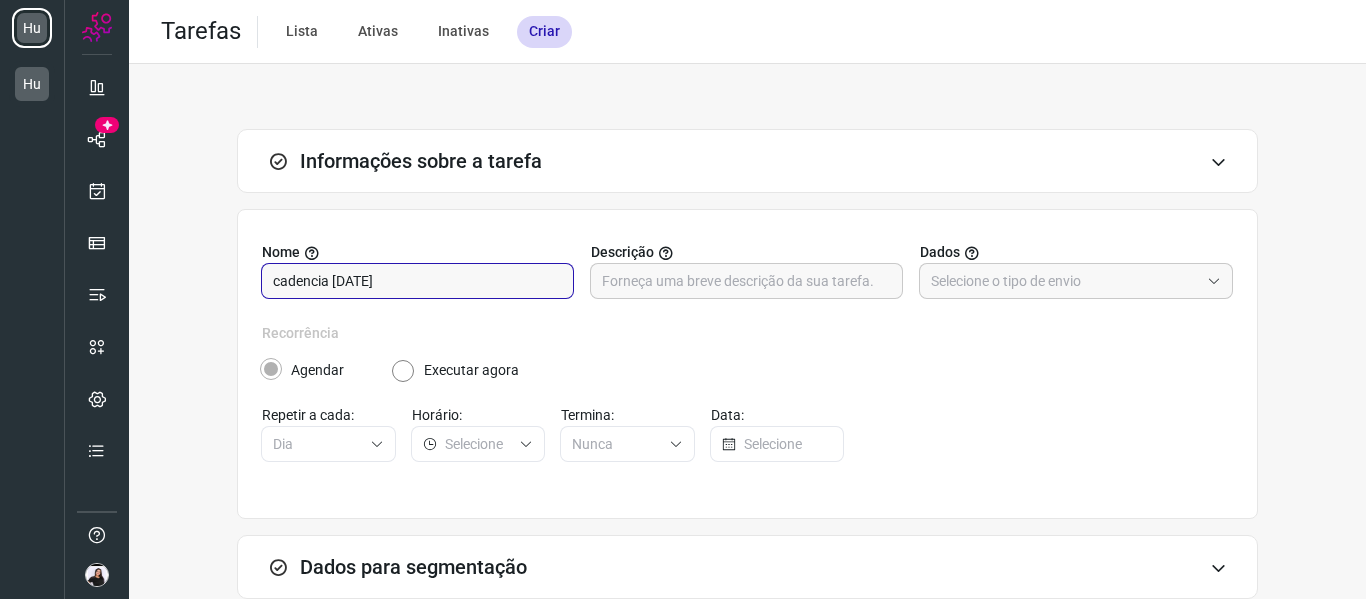 type on "cadencia [DATE]" 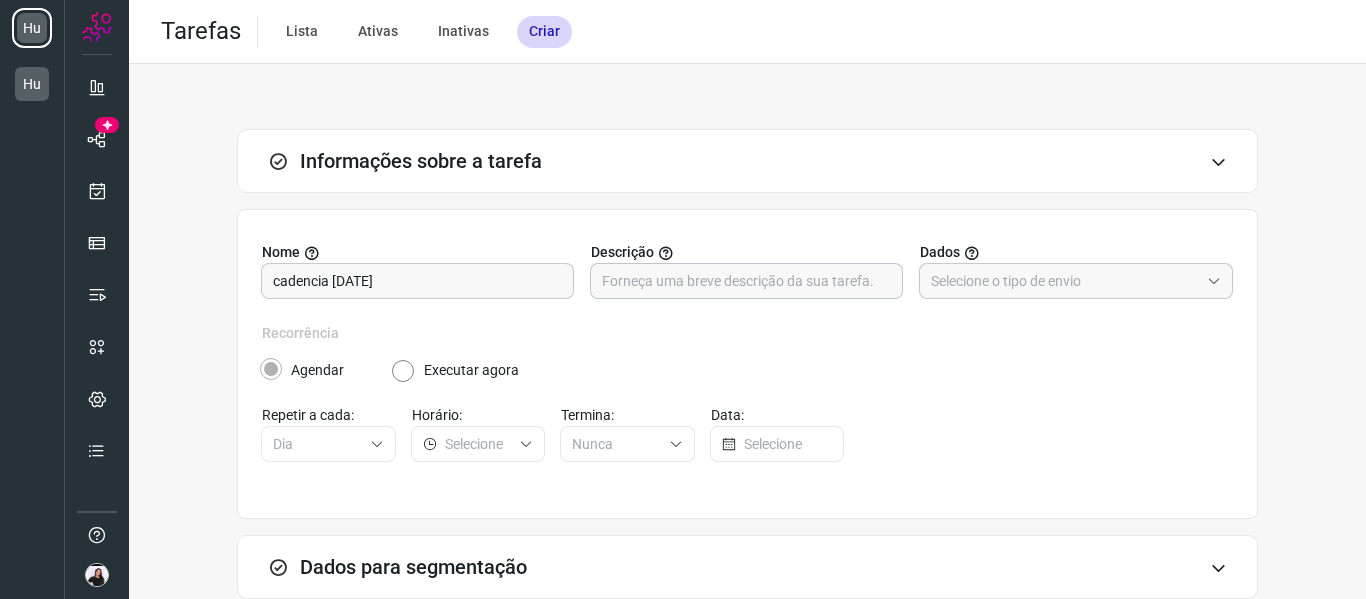 click at bounding box center [746, 281] 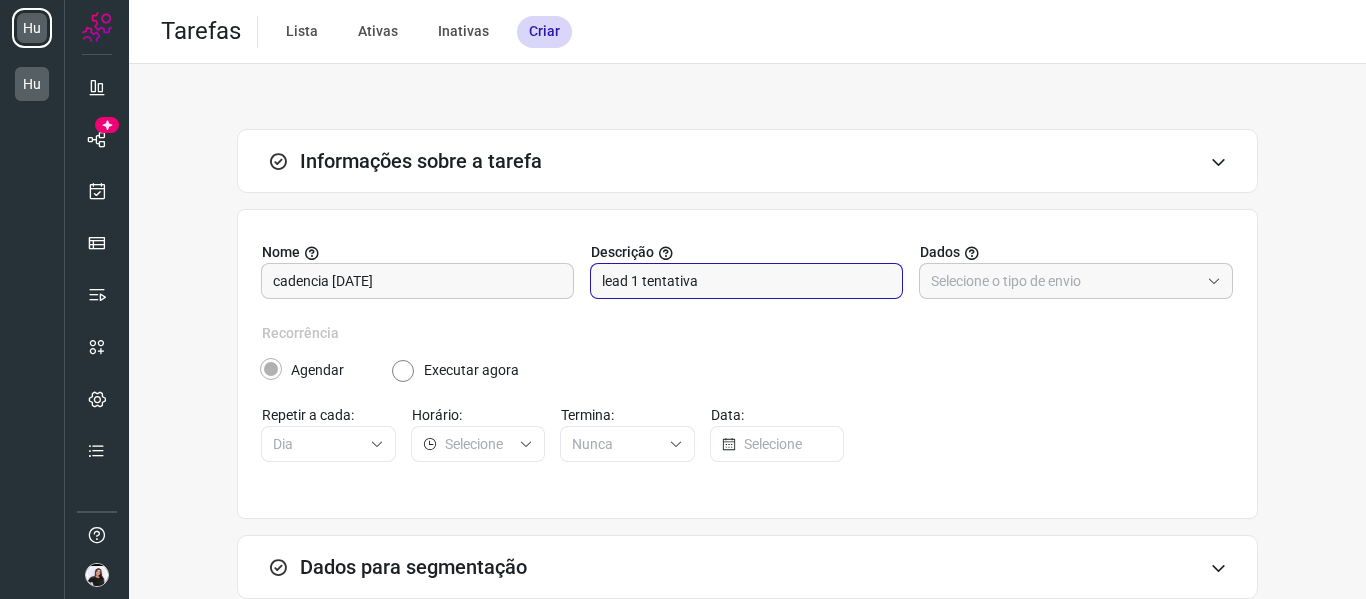 type on "lead 1 tentativa" 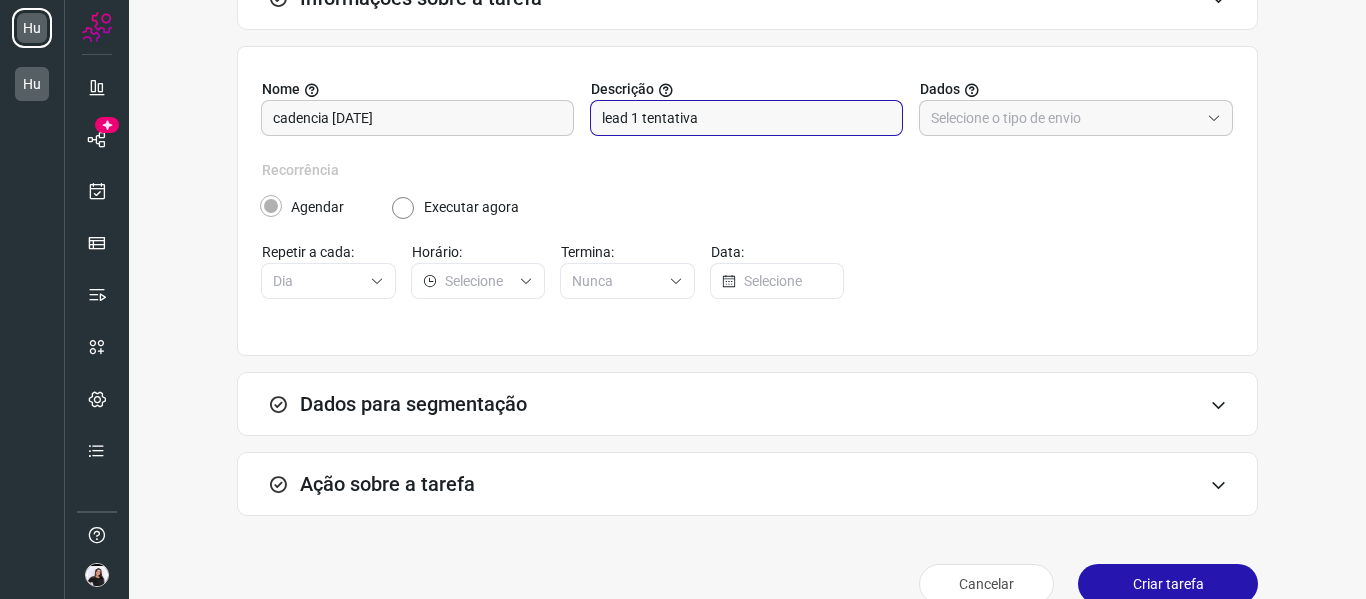 scroll, scrollTop: 196, scrollLeft: 0, axis: vertical 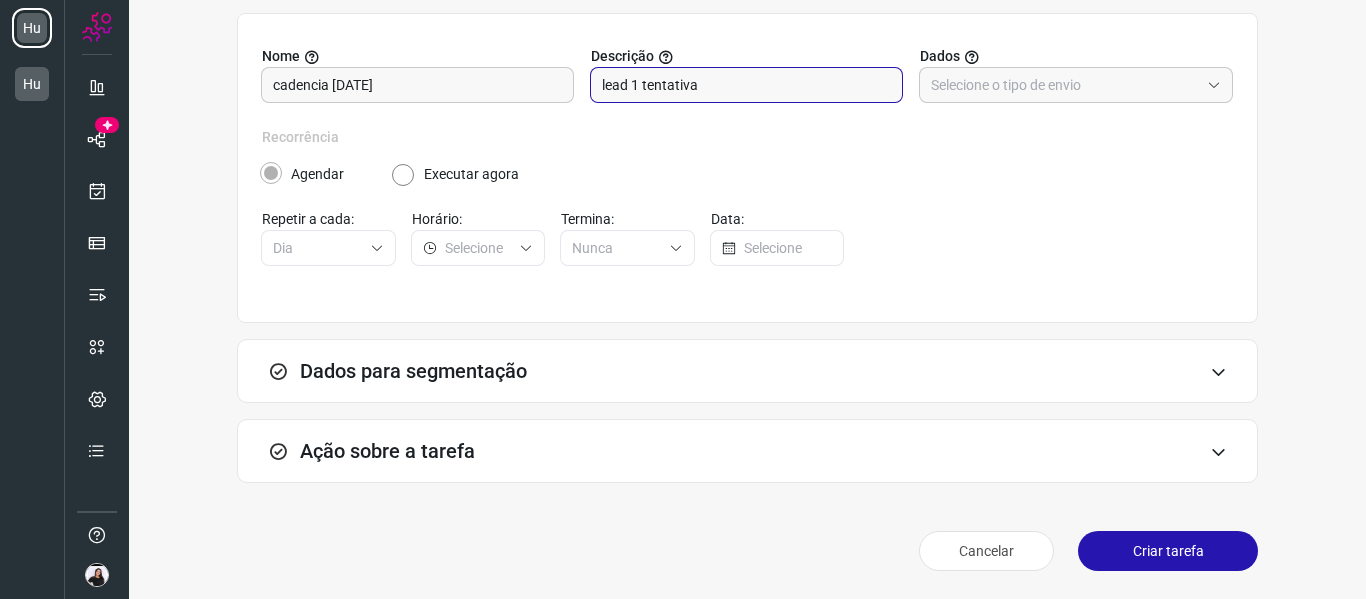 click on "Ação sobre a tarefa" at bounding box center [747, 451] 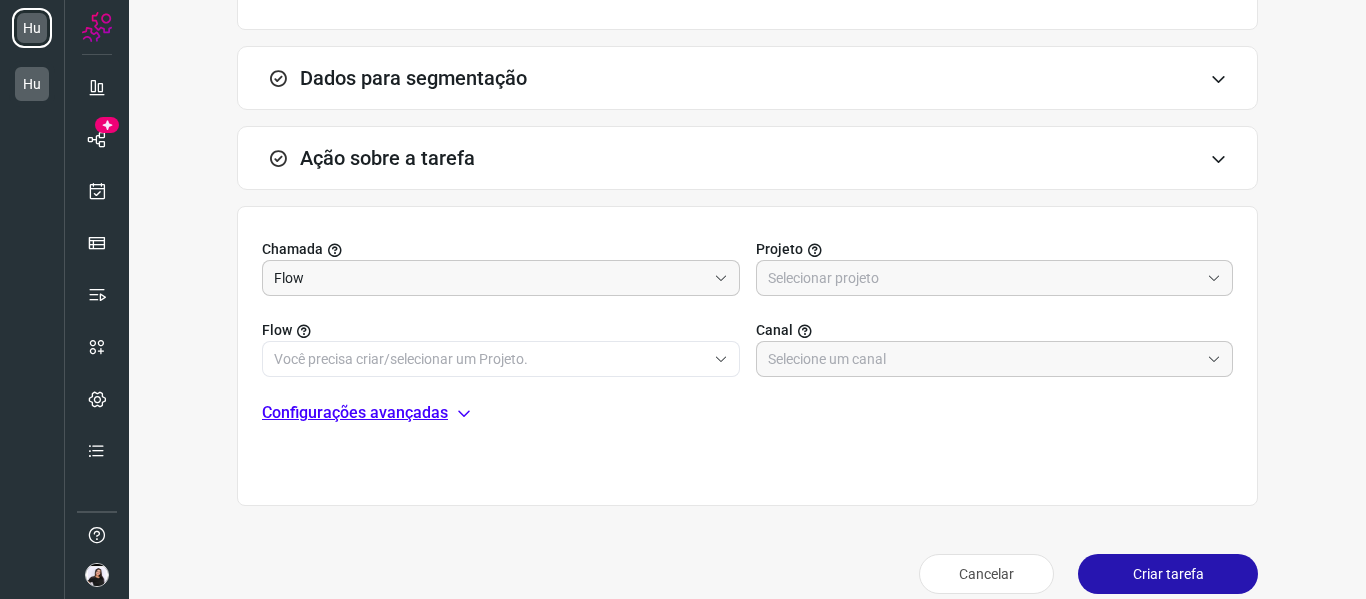 scroll, scrollTop: 496, scrollLeft: 0, axis: vertical 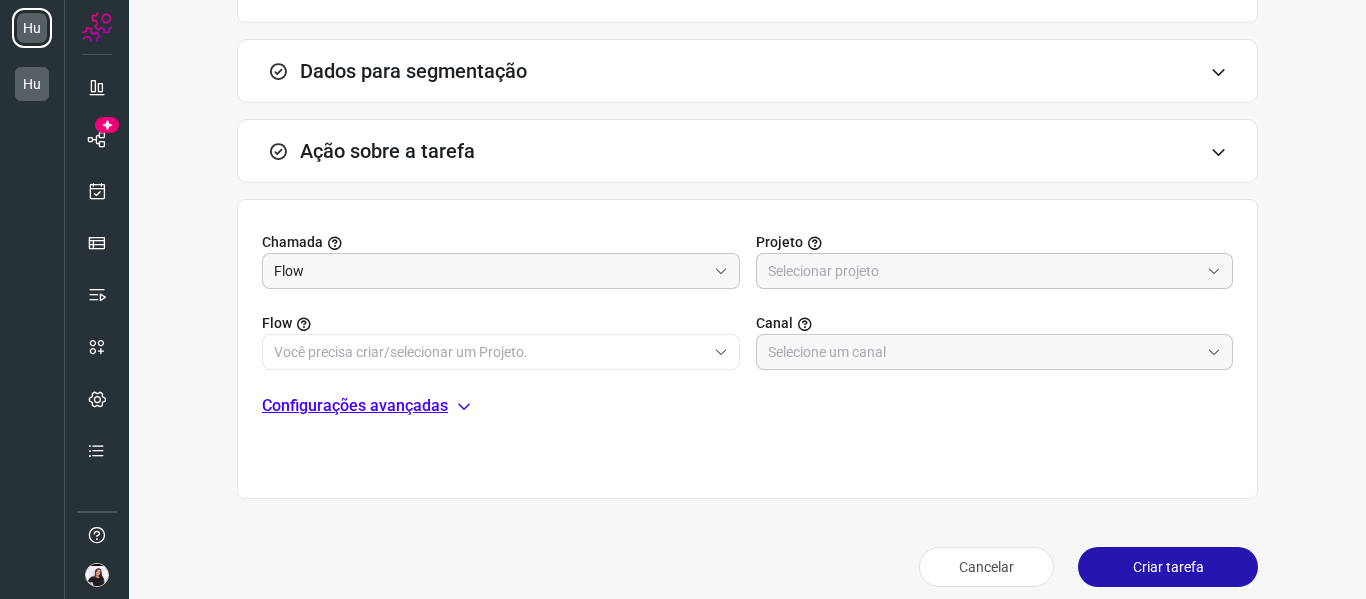 click at bounding box center [984, 271] 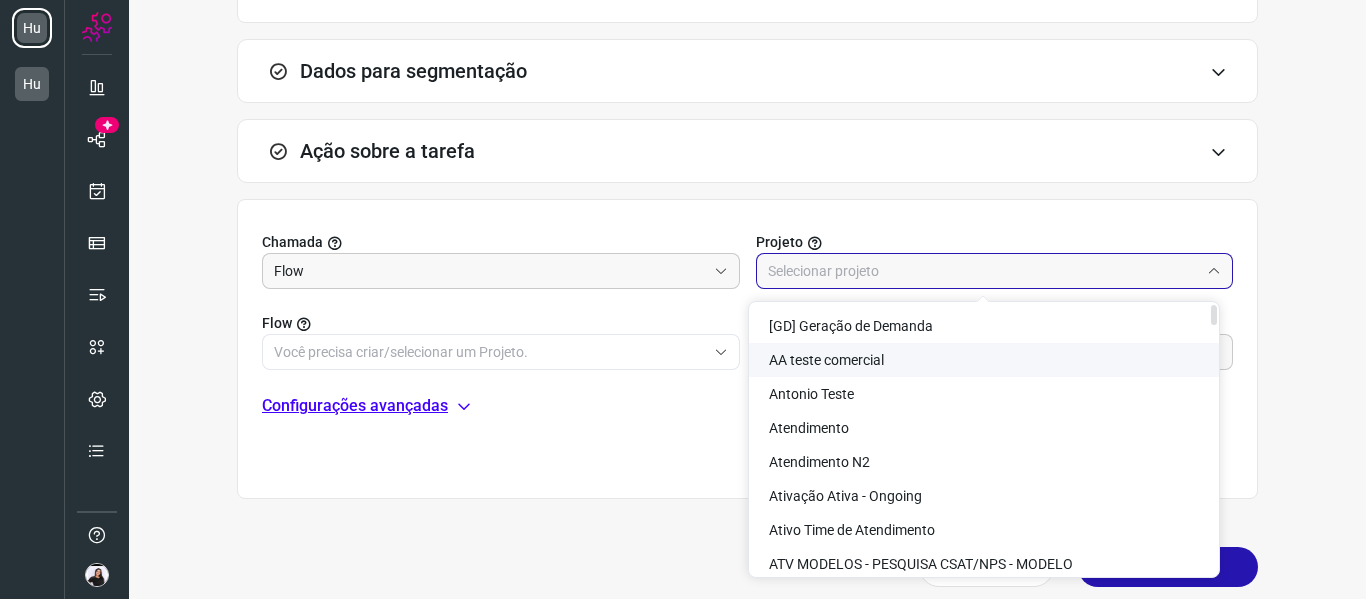 click on "AA teste comercial" 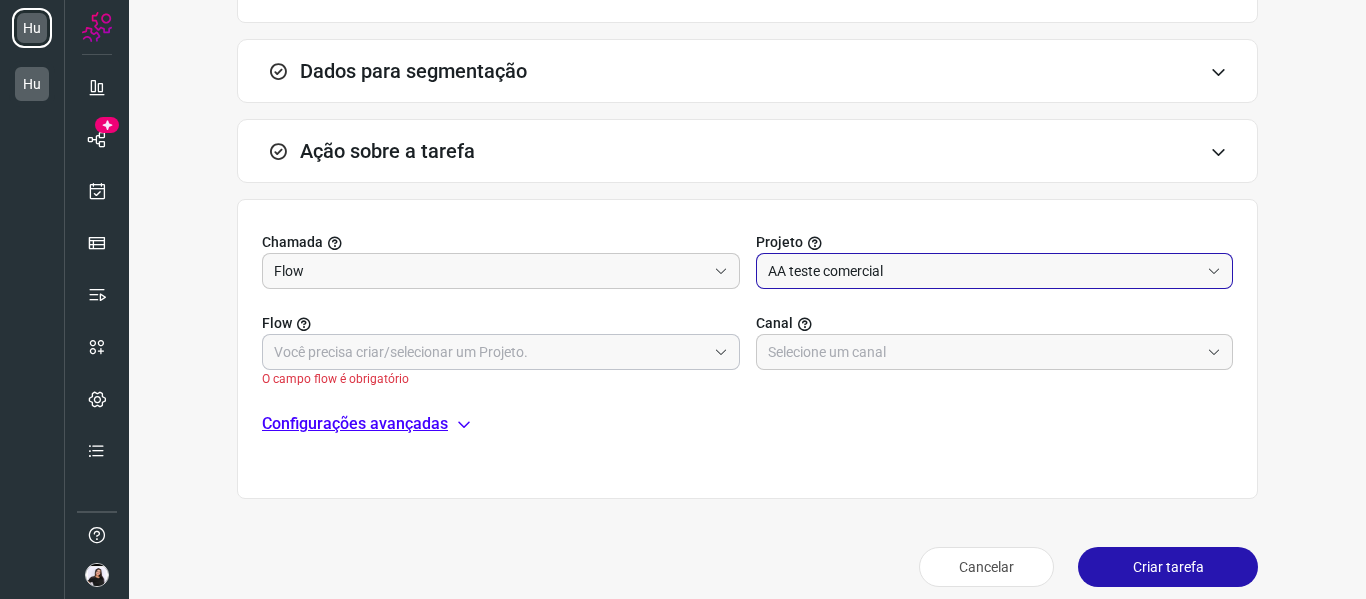 click at bounding box center (490, 352) 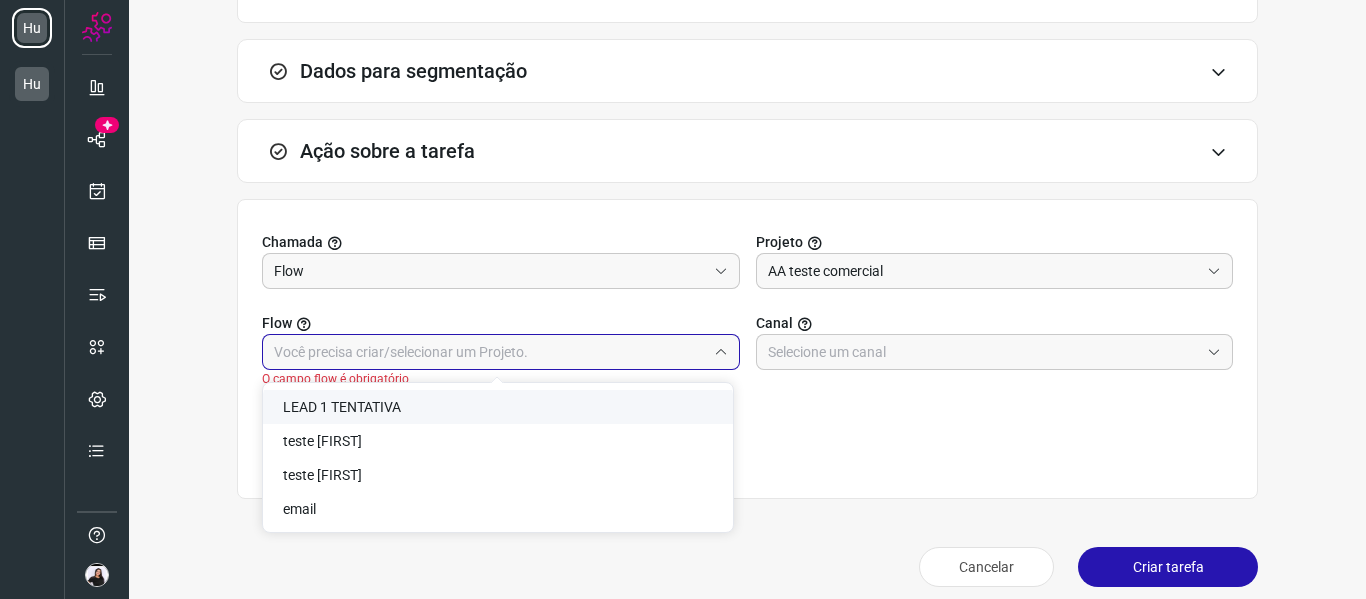 click on "LEAD 1 TENTATIVA" 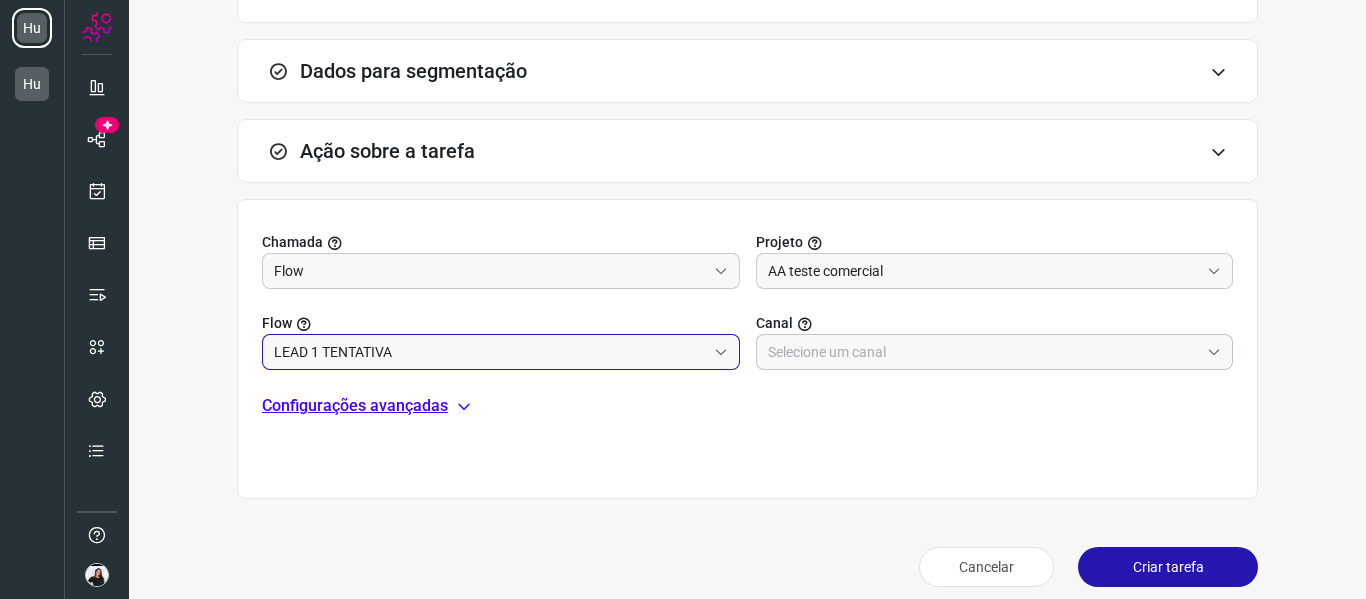 click at bounding box center (984, 352) 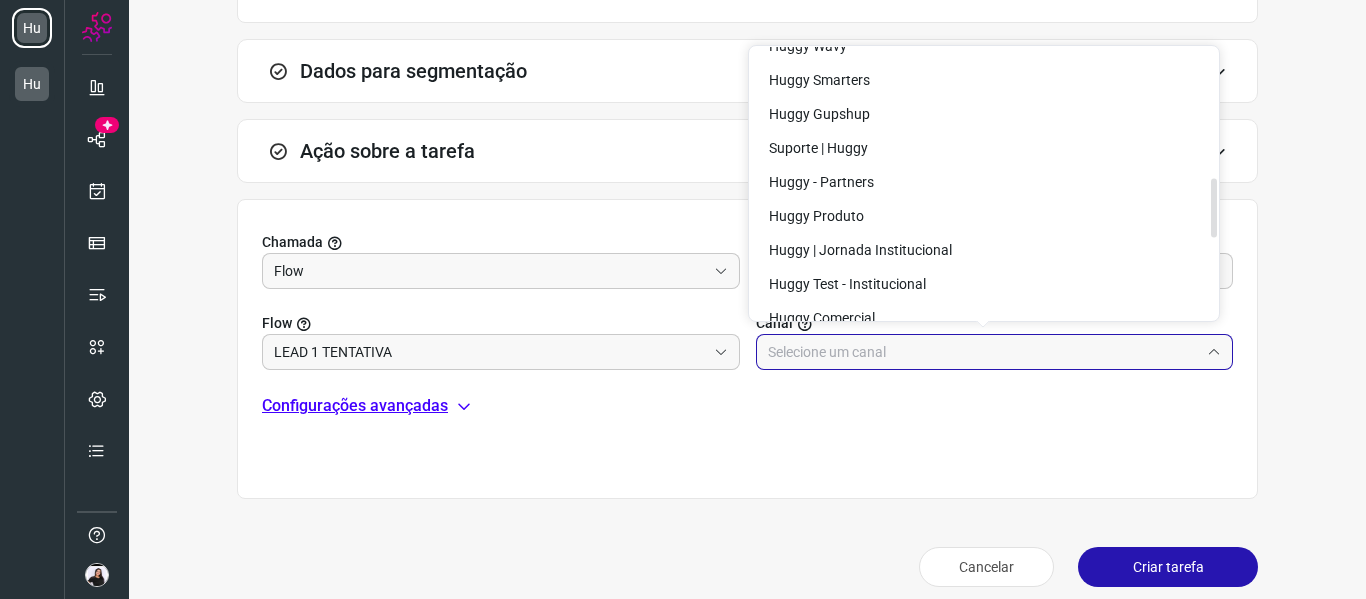 scroll, scrollTop: 600, scrollLeft: 0, axis: vertical 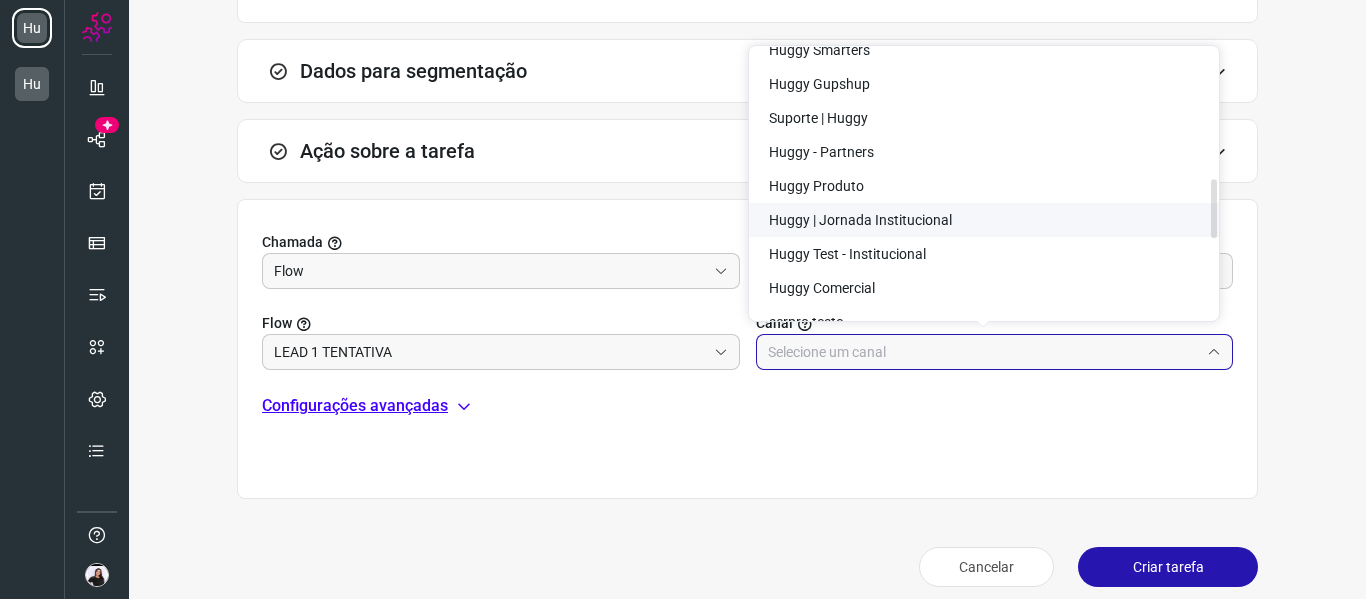 click on "Huggy | Jornada Institucional" 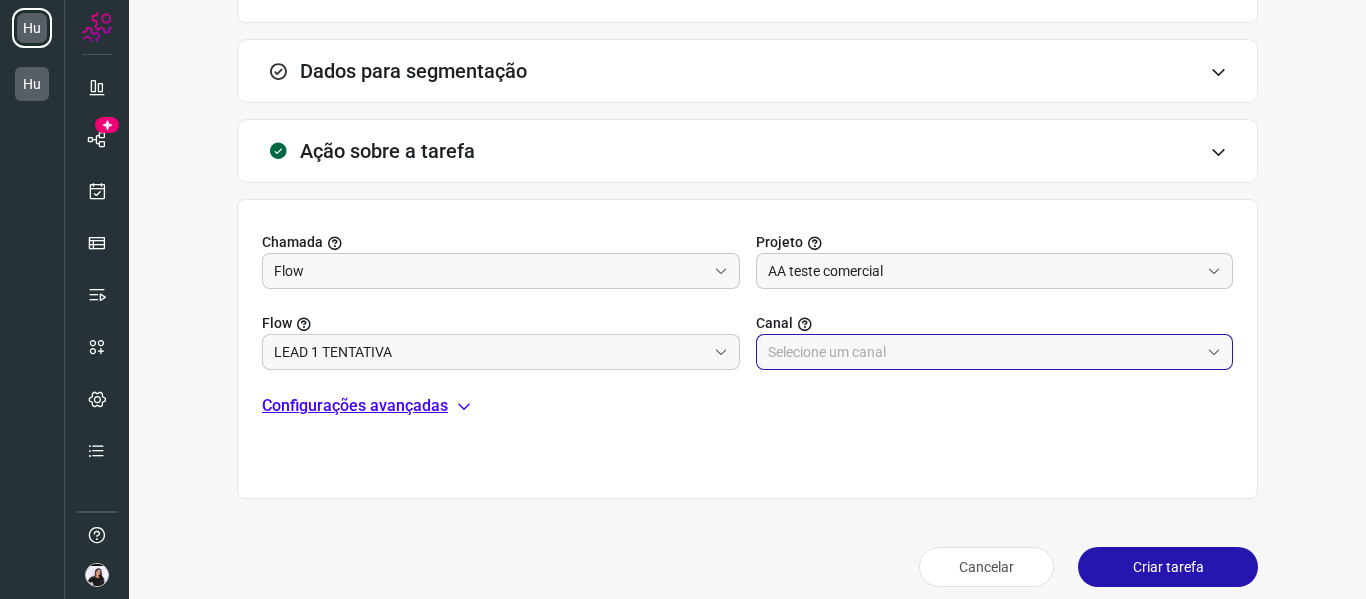type on "Huggy | Jornada Institucional" 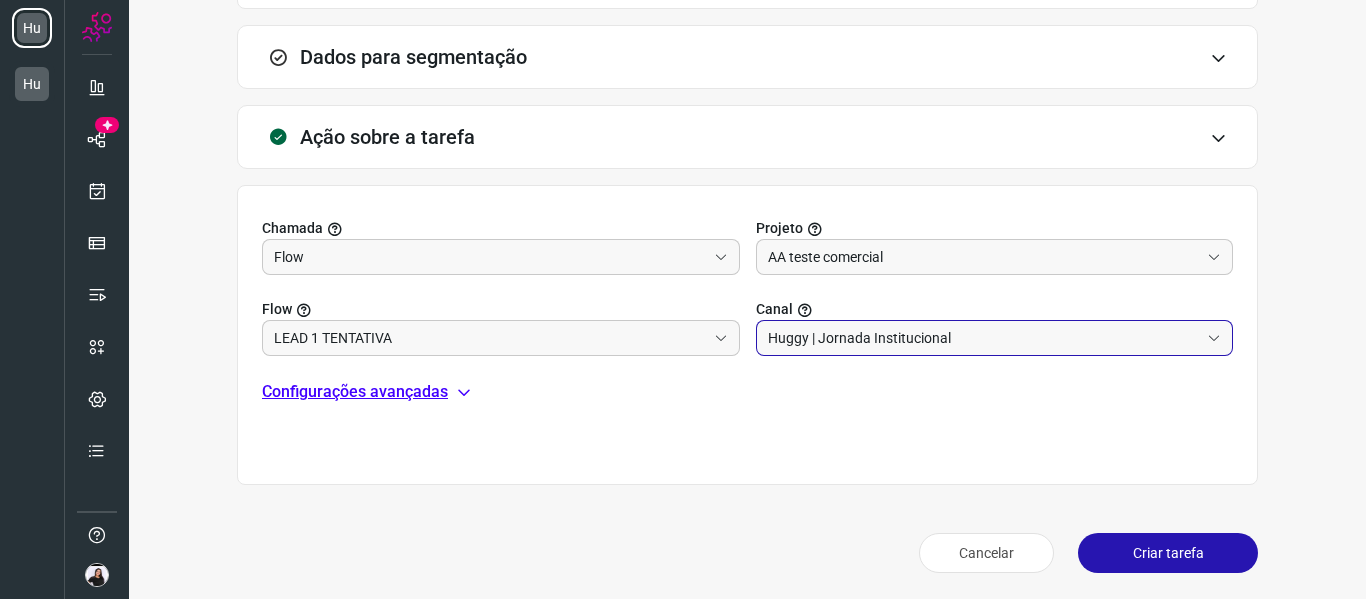 scroll, scrollTop: 512, scrollLeft: 0, axis: vertical 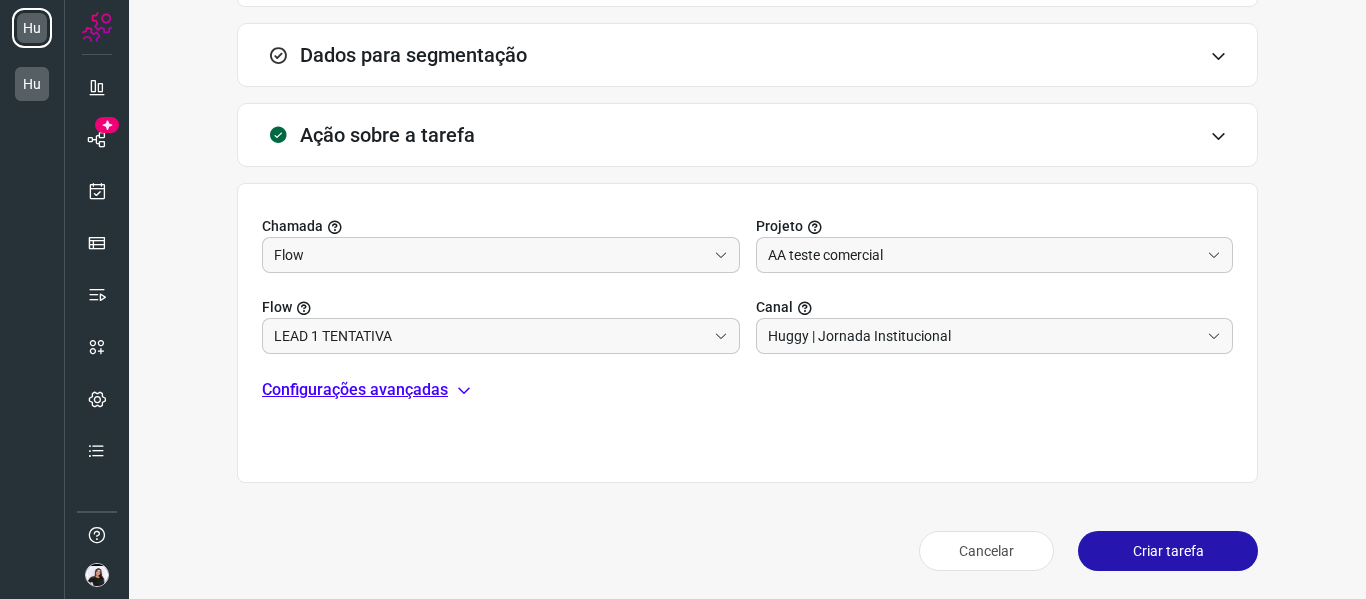 click on "Criar tarefa" at bounding box center (1168, 551) 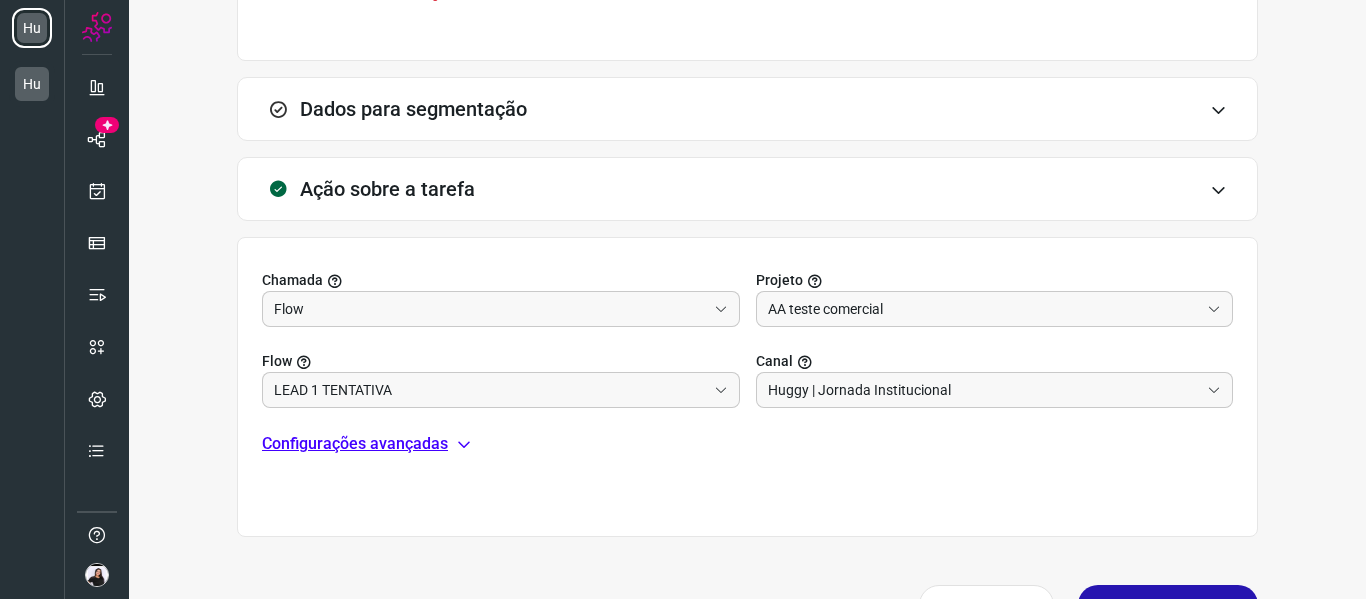 scroll, scrollTop: 12, scrollLeft: 0, axis: vertical 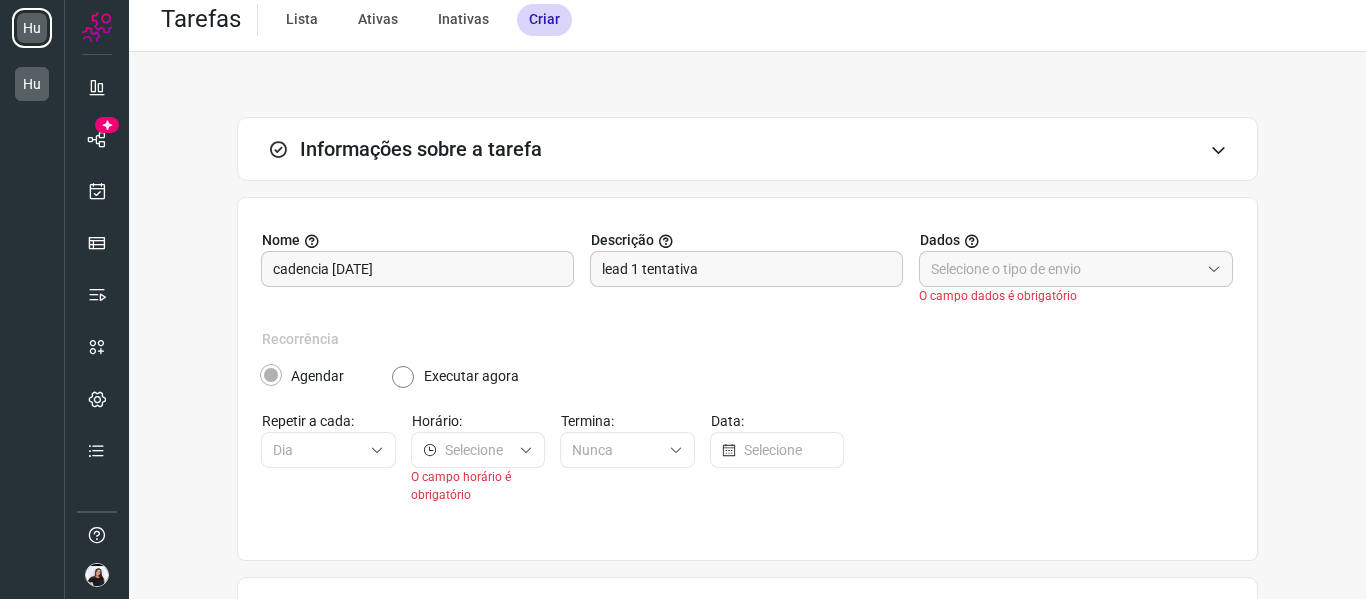 click on "Informações sobre a tarefa" at bounding box center [747, 149] 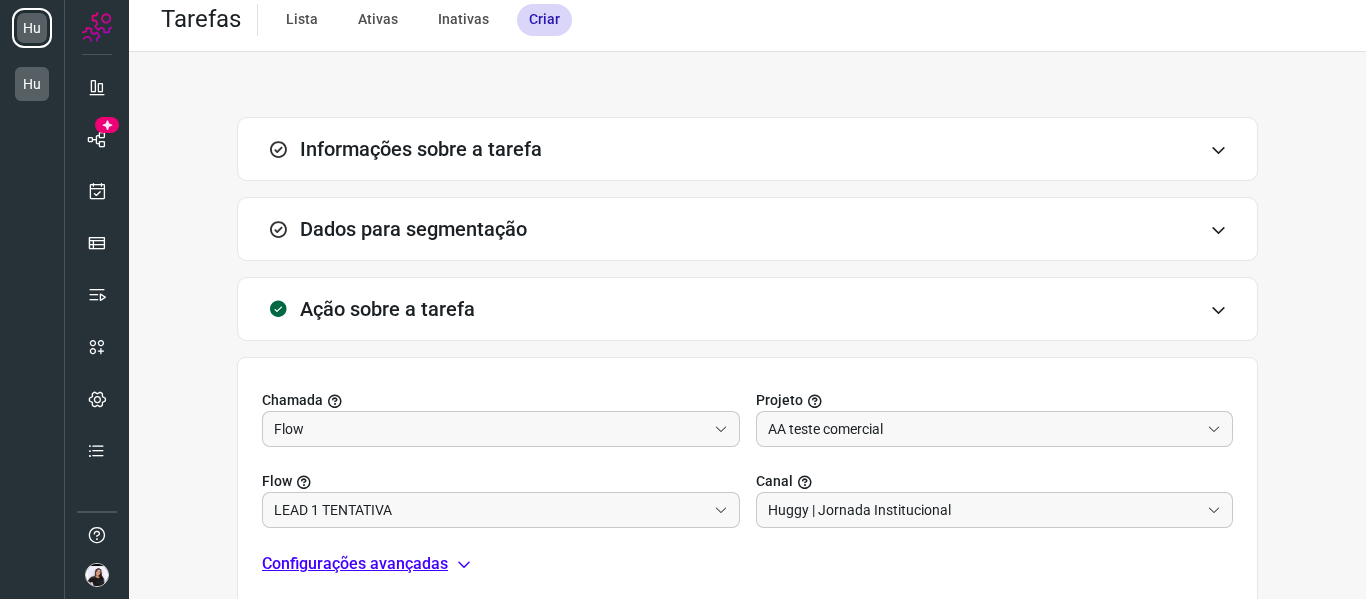 click on "Informações sobre a tarefa" at bounding box center (747, 149) 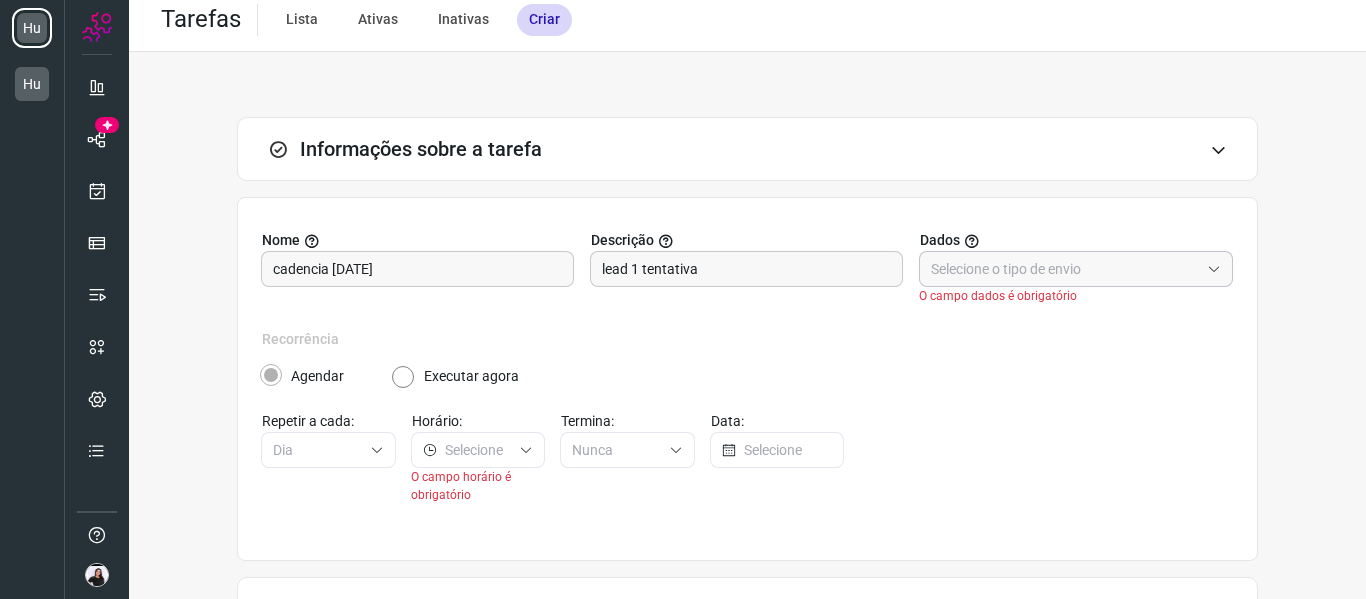 click at bounding box center (1065, 269) 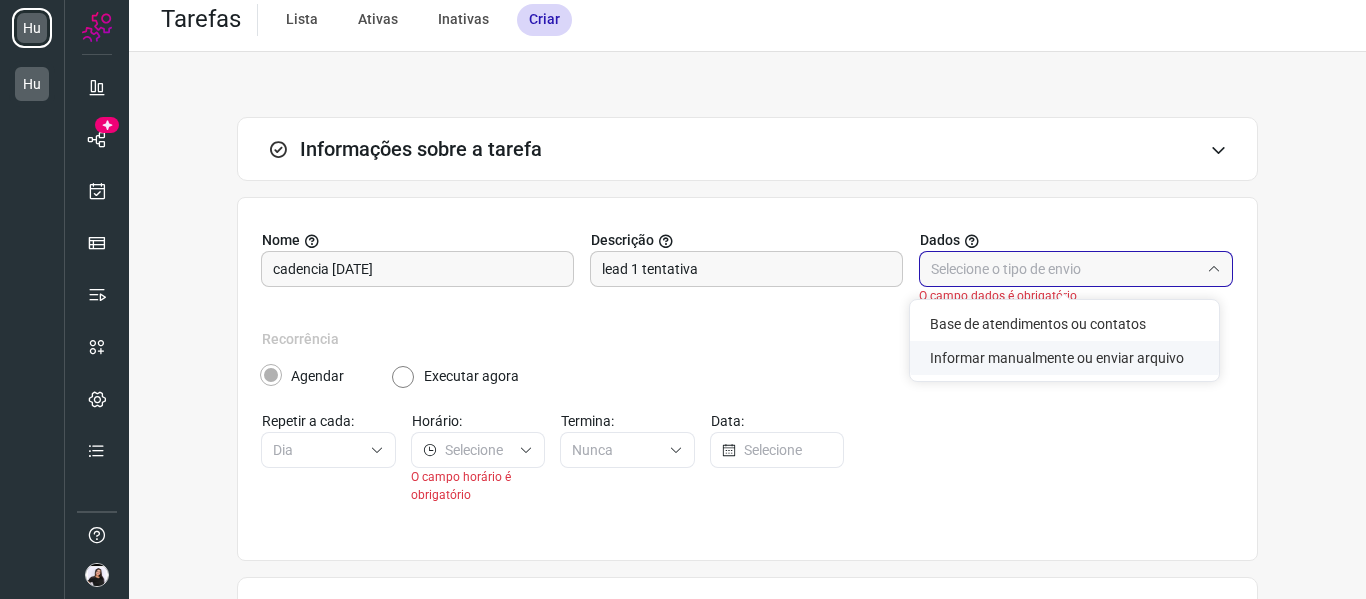 click on "Informar manualmente ou enviar arquivo" 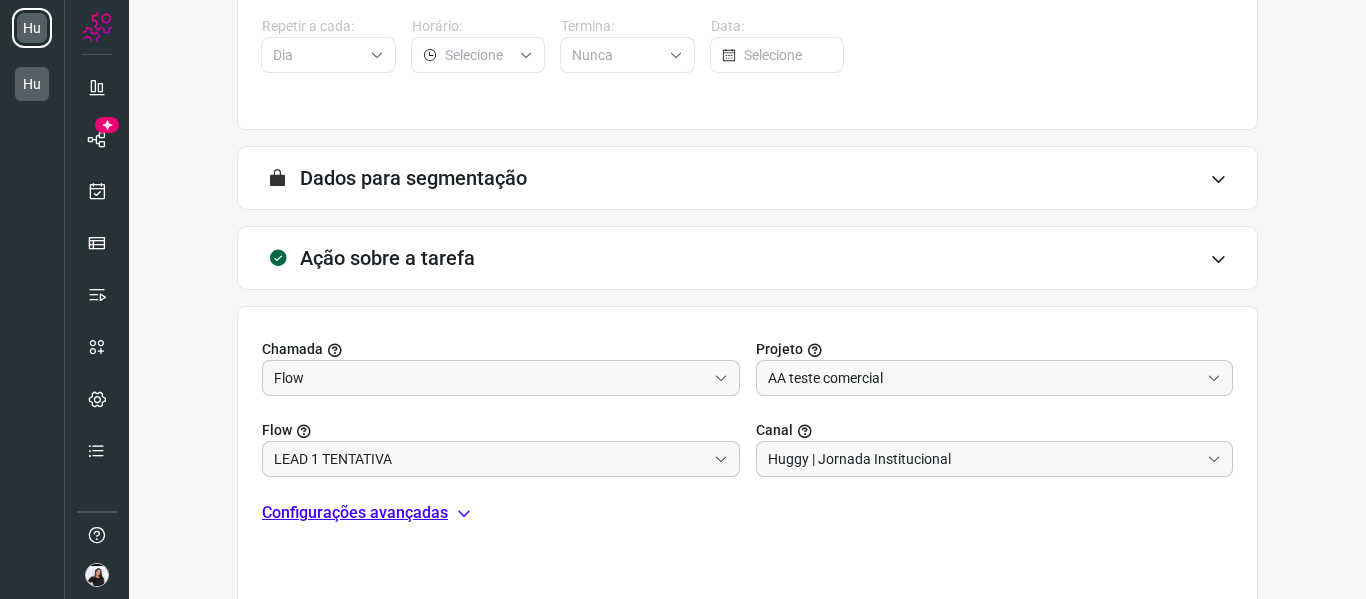 scroll, scrollTop: 512, scrollLeft: 0, axis: vertical 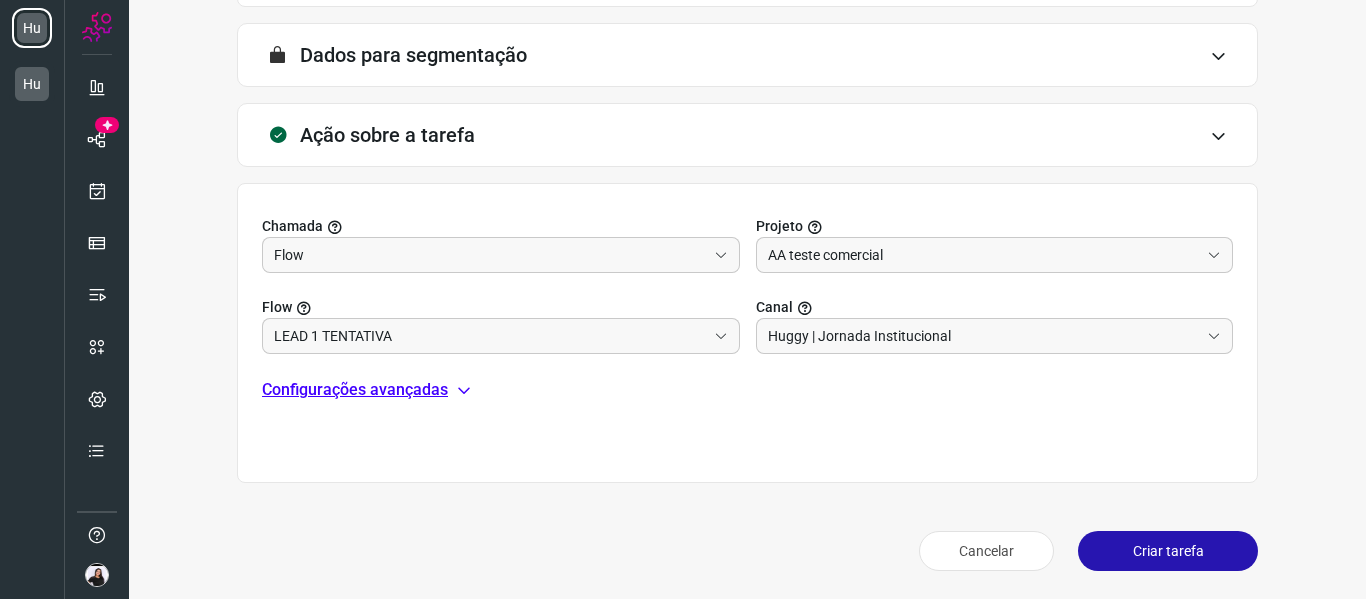 click on "Criar tarefa" at bounding box center [1168, 551] 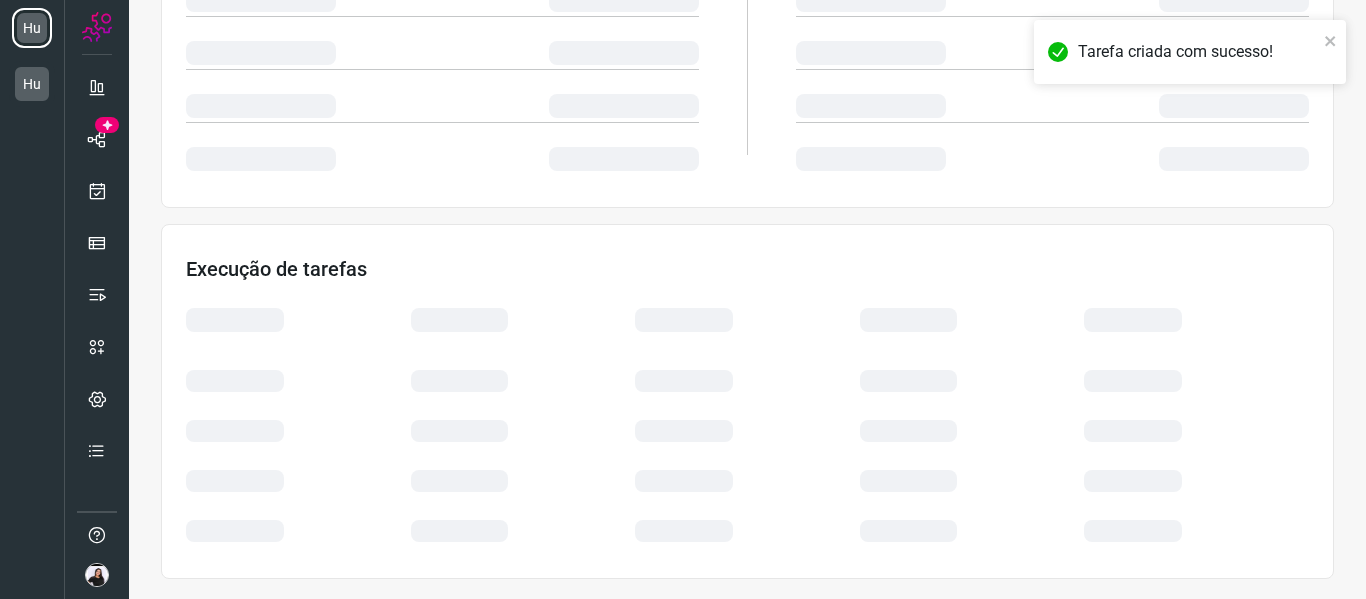 scroll, scrollTop: 434, scrollLeft: 0, axis: vertical 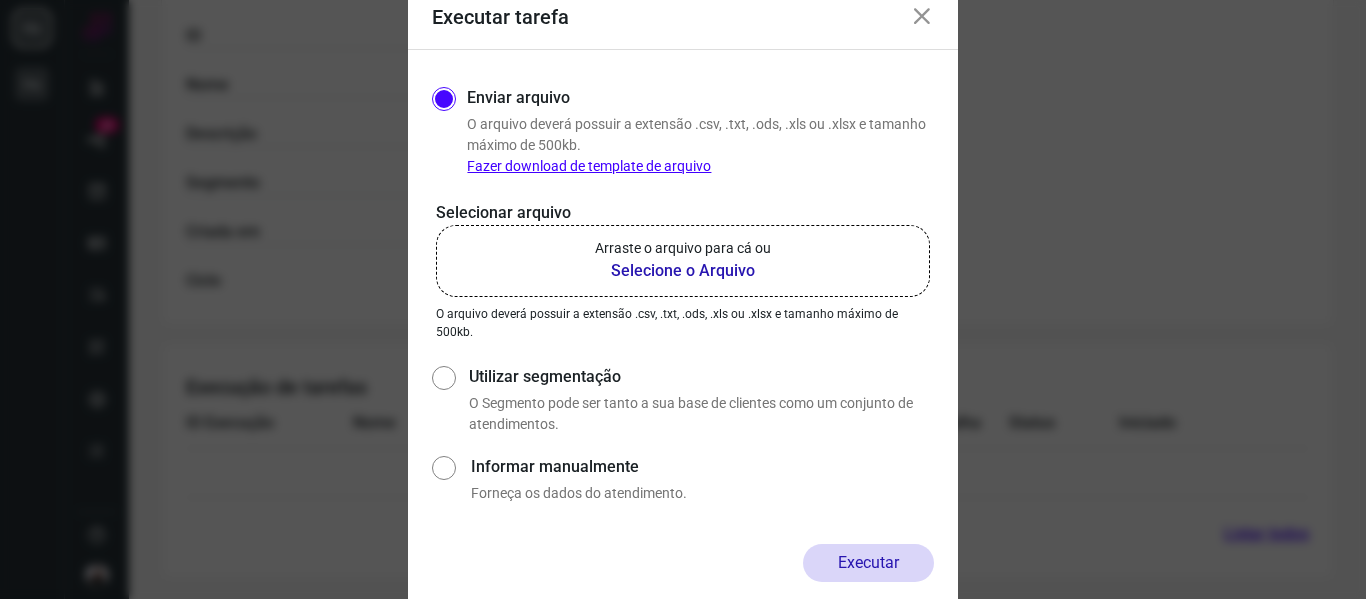 click on "Selecione o Arquivo" at bounding box center (683, 271) 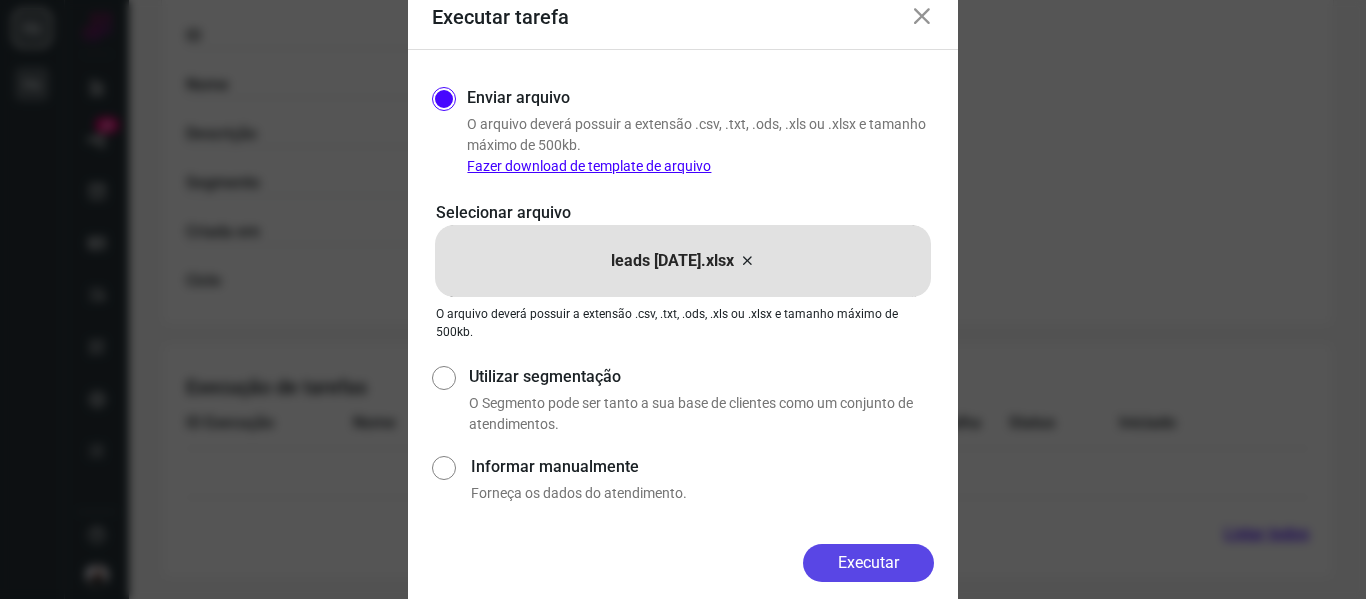 click on "Executar" at bounding box center [868, 563] 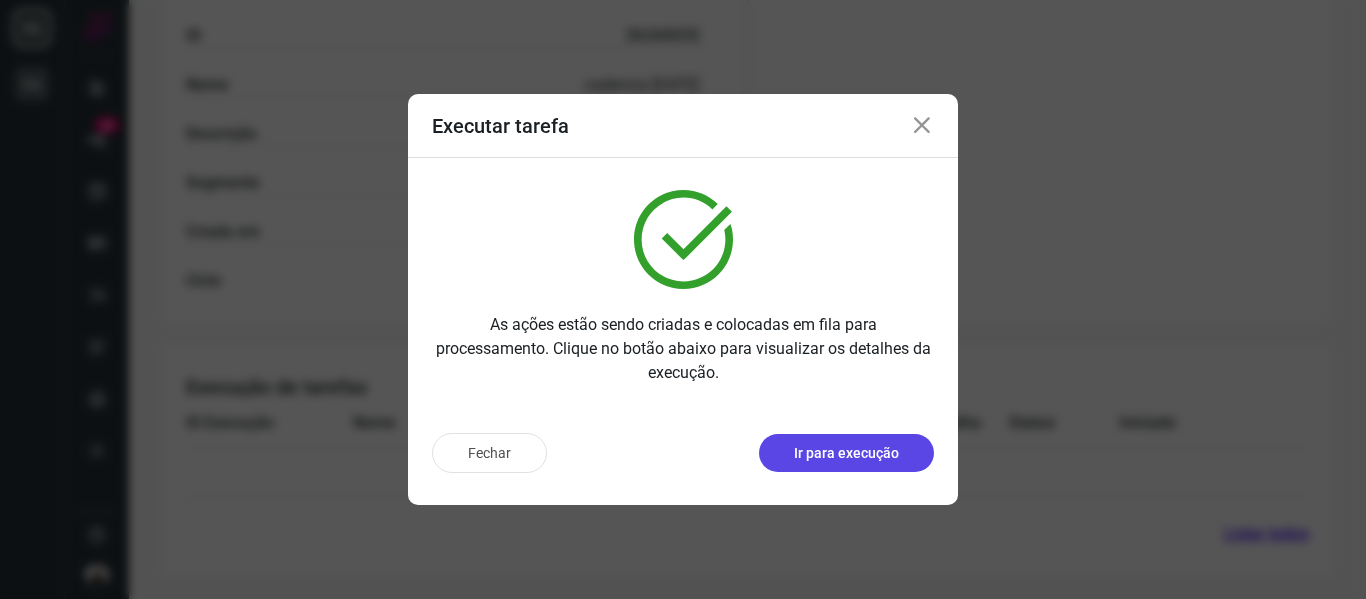 click on "Ir para execução" at bounding box center [846, 453] 